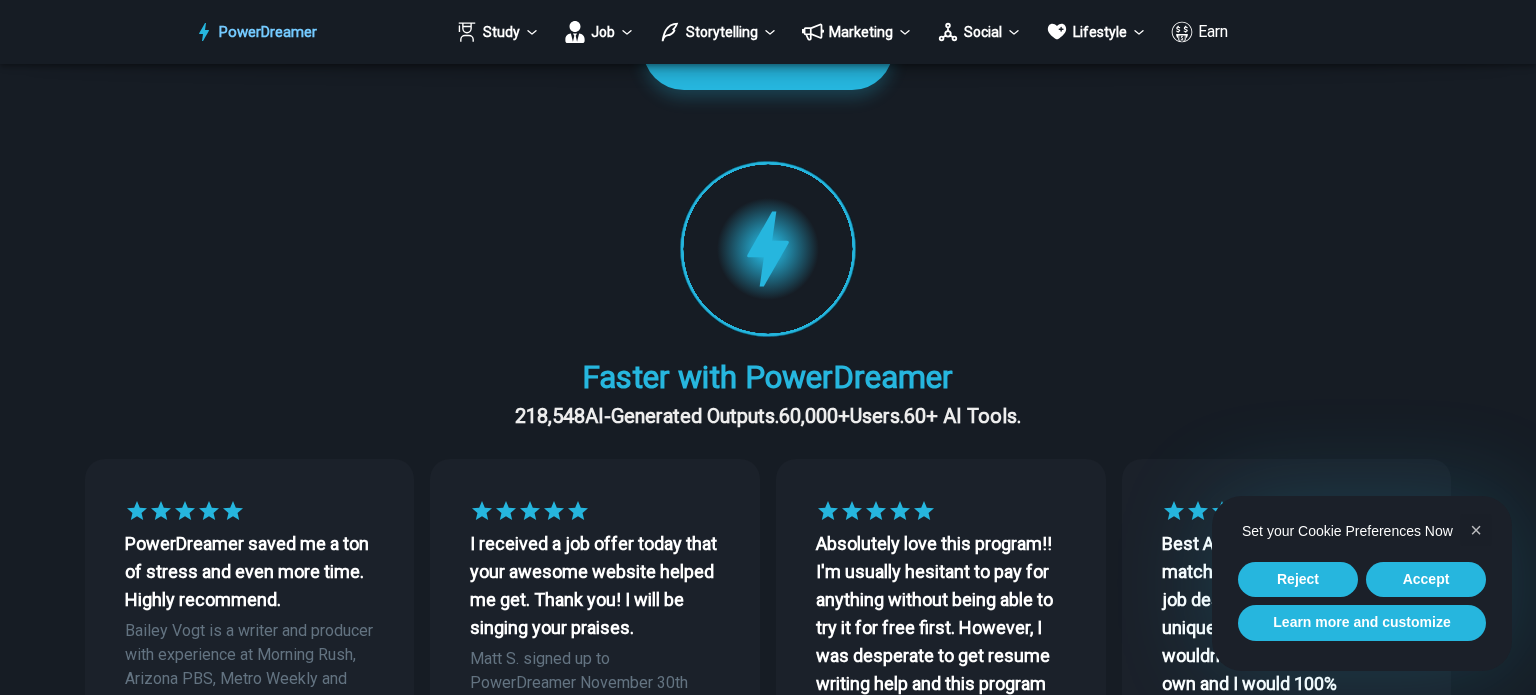 scroll, scrollTop: 300, scrollLeft: 0, axis: vertical 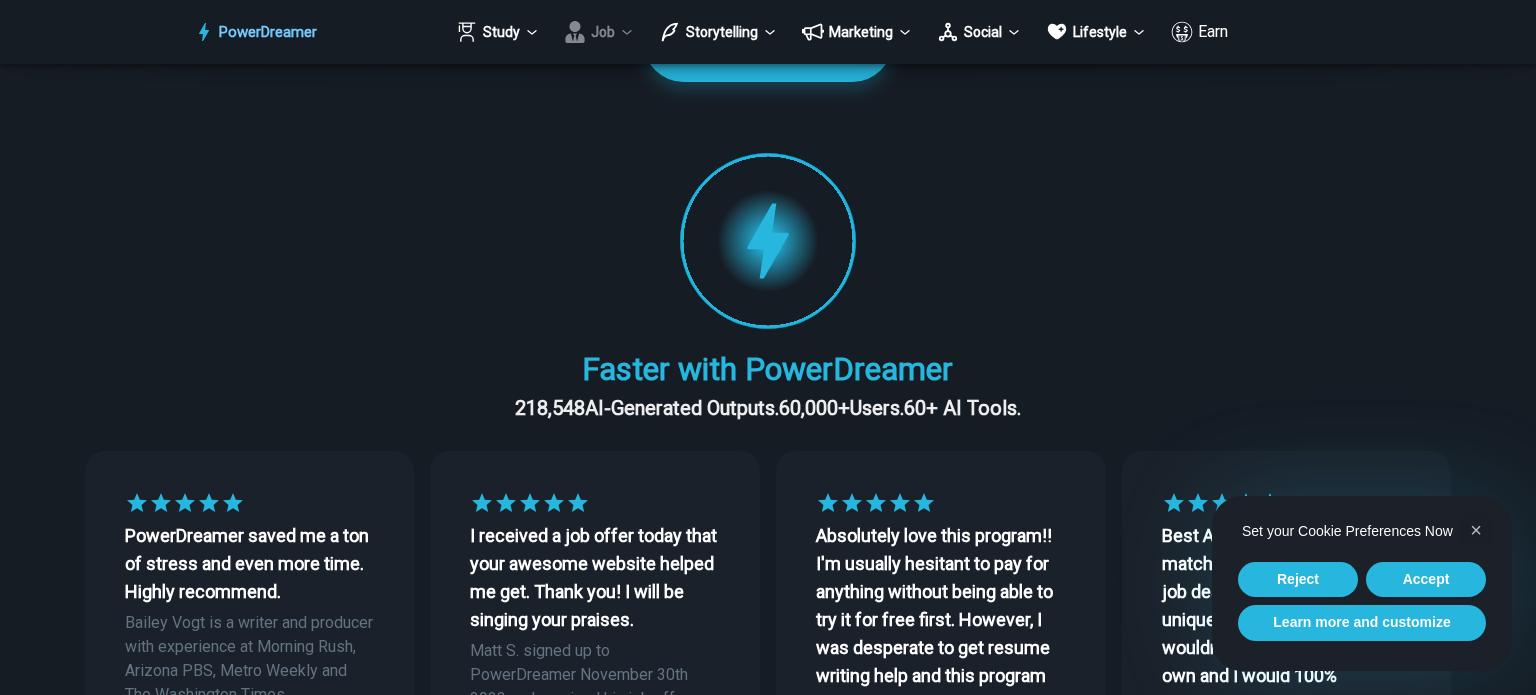 click 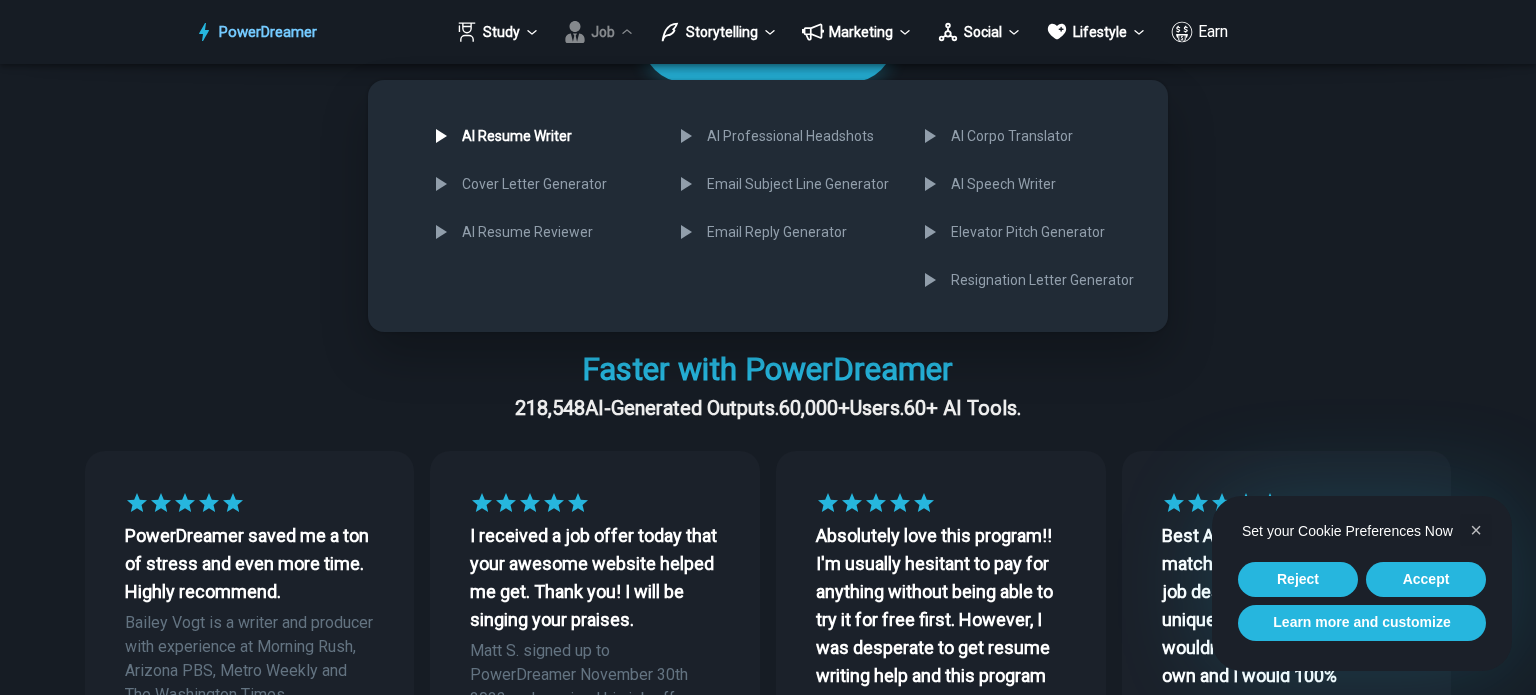 click on "AI Resume Writer" at bounding box center (538, 136) 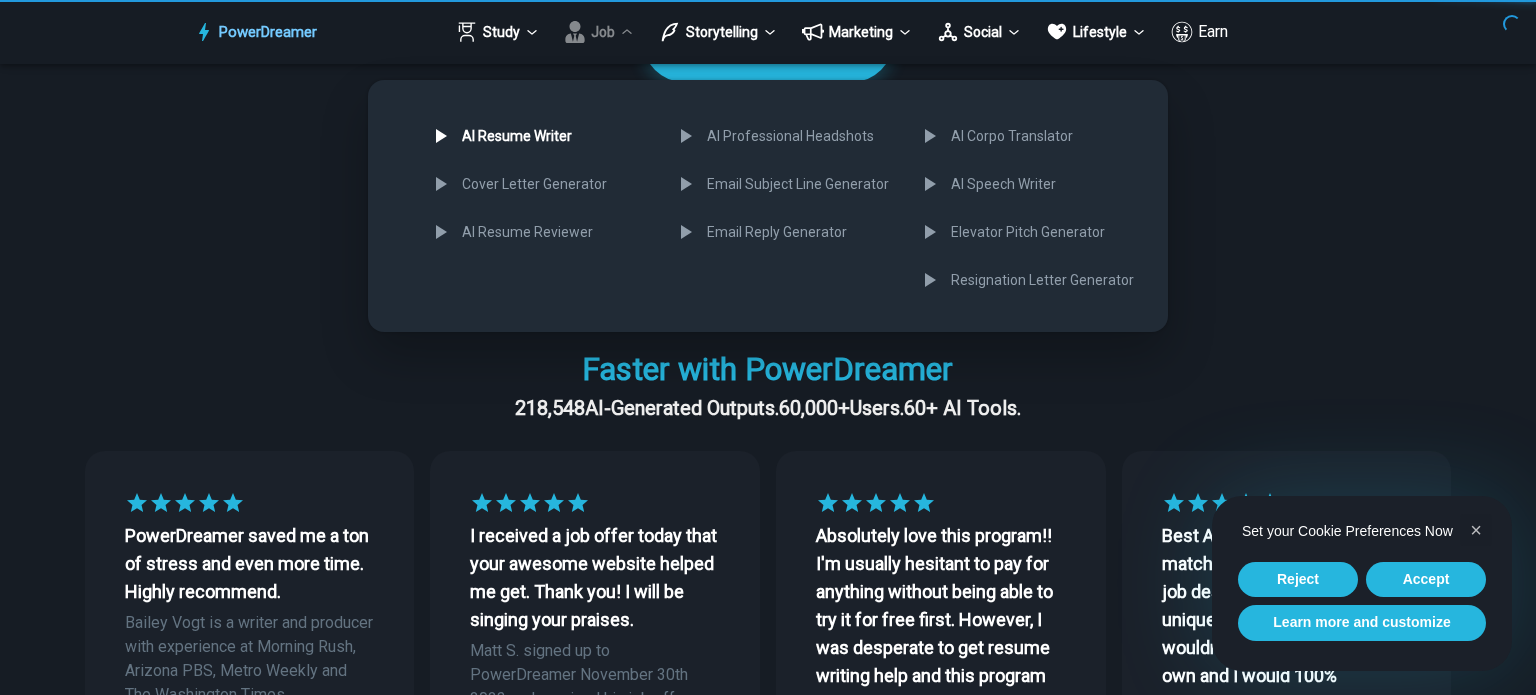 scroll, scrollTop: 0, scrollLeft: 0, axis: both 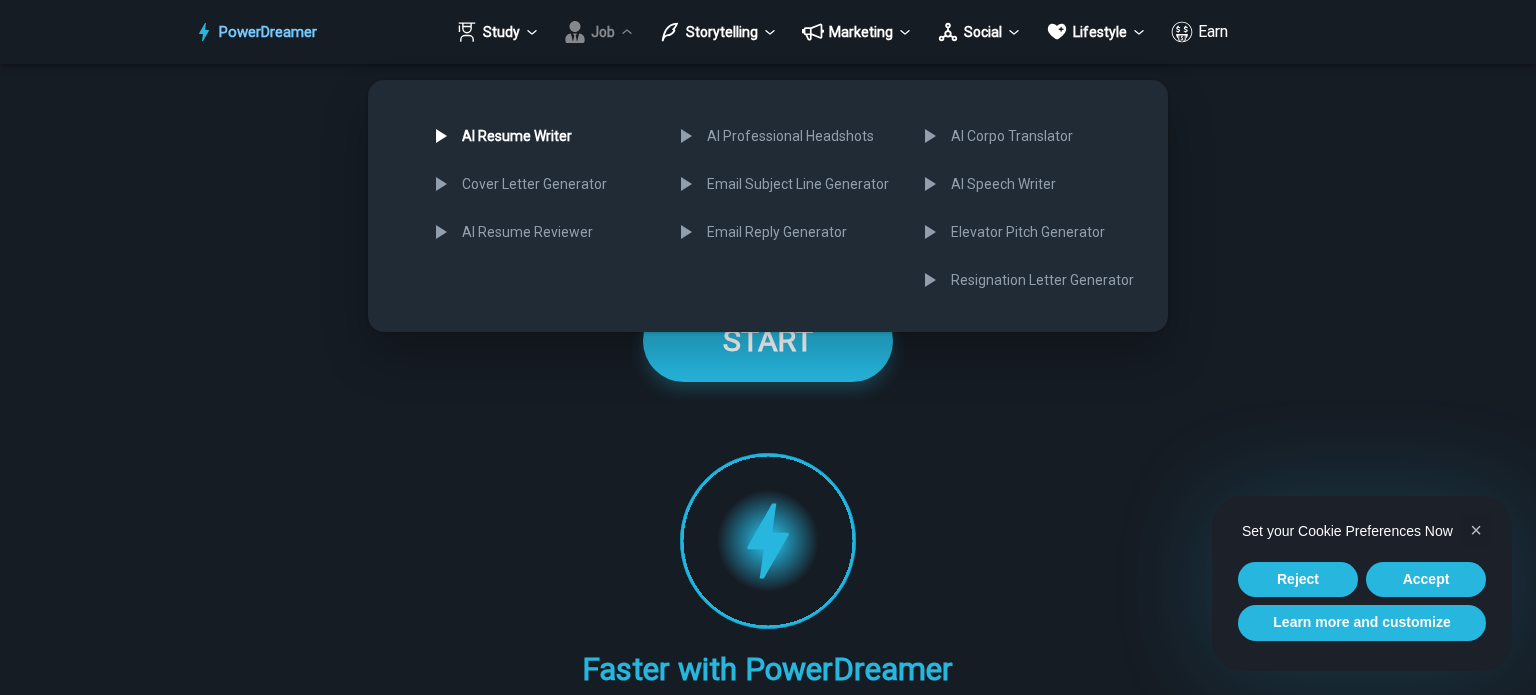 click at bounding box center (768, 347) 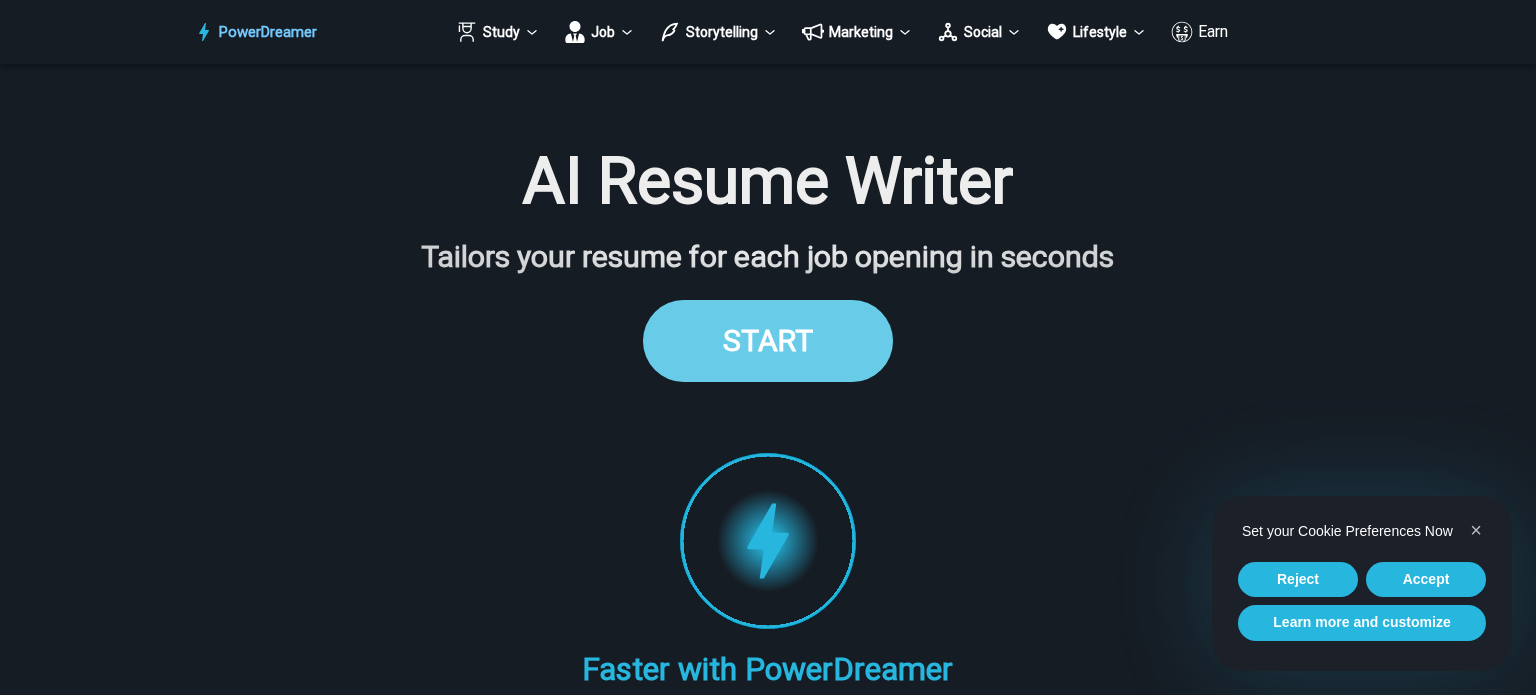 click on "START" at bounding box center [768, 340] 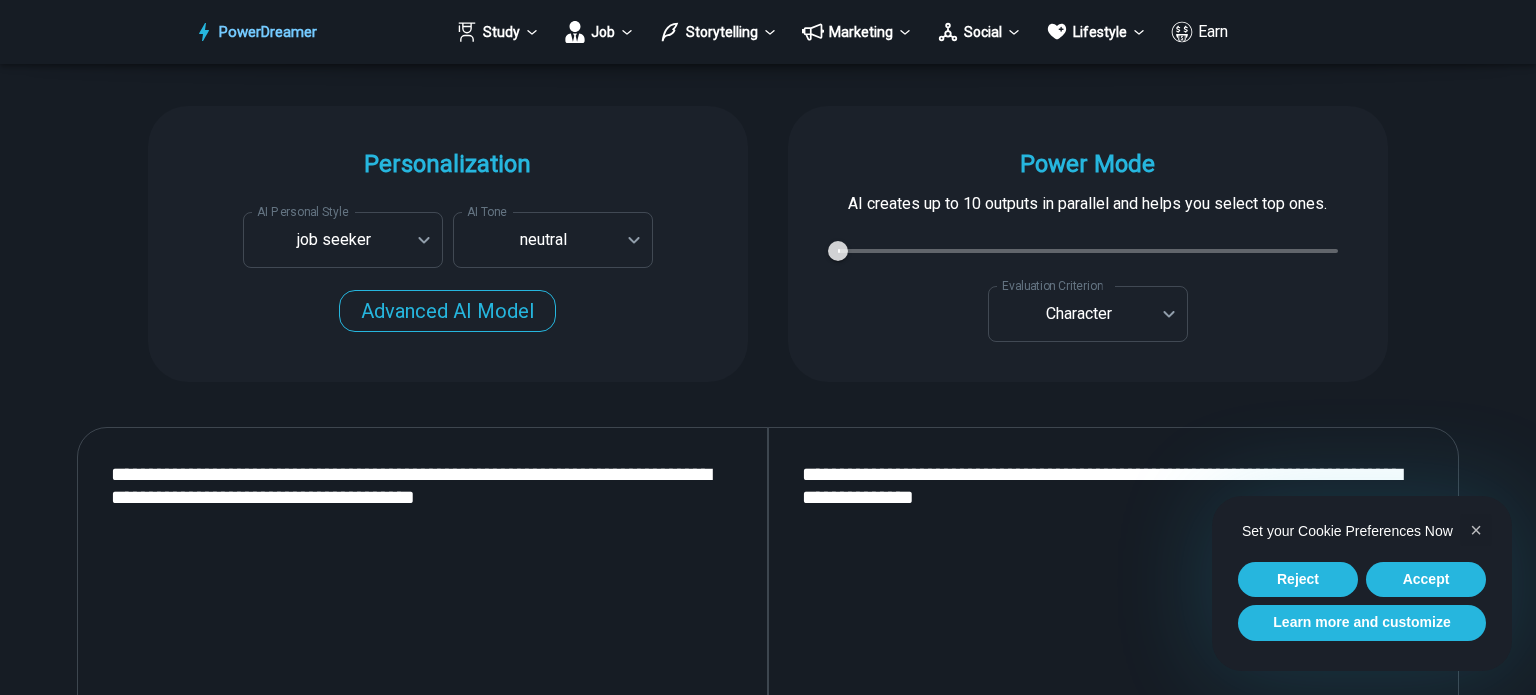 click on "**********" at bounding box center [422, 693] 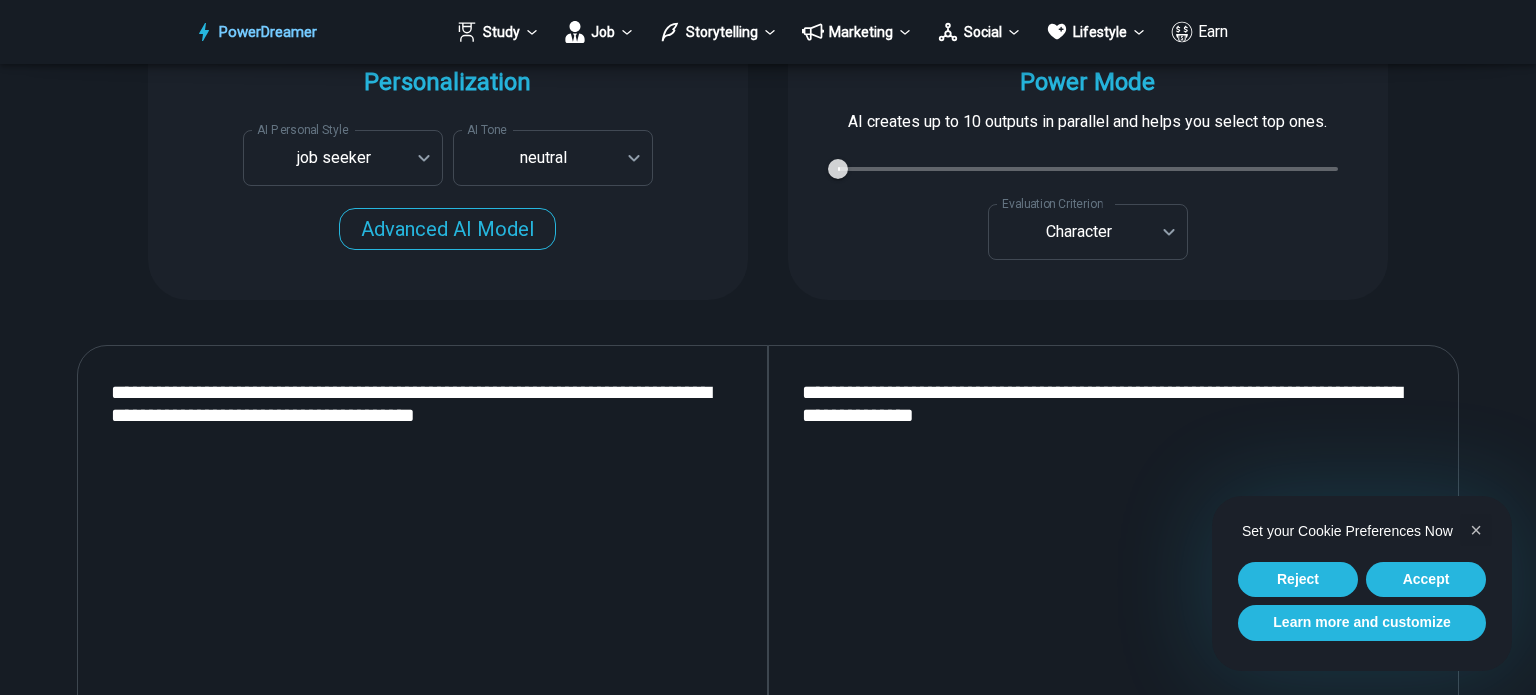 scroll, scrollTop: 1927, scrollLeft: 0, axis: vertical 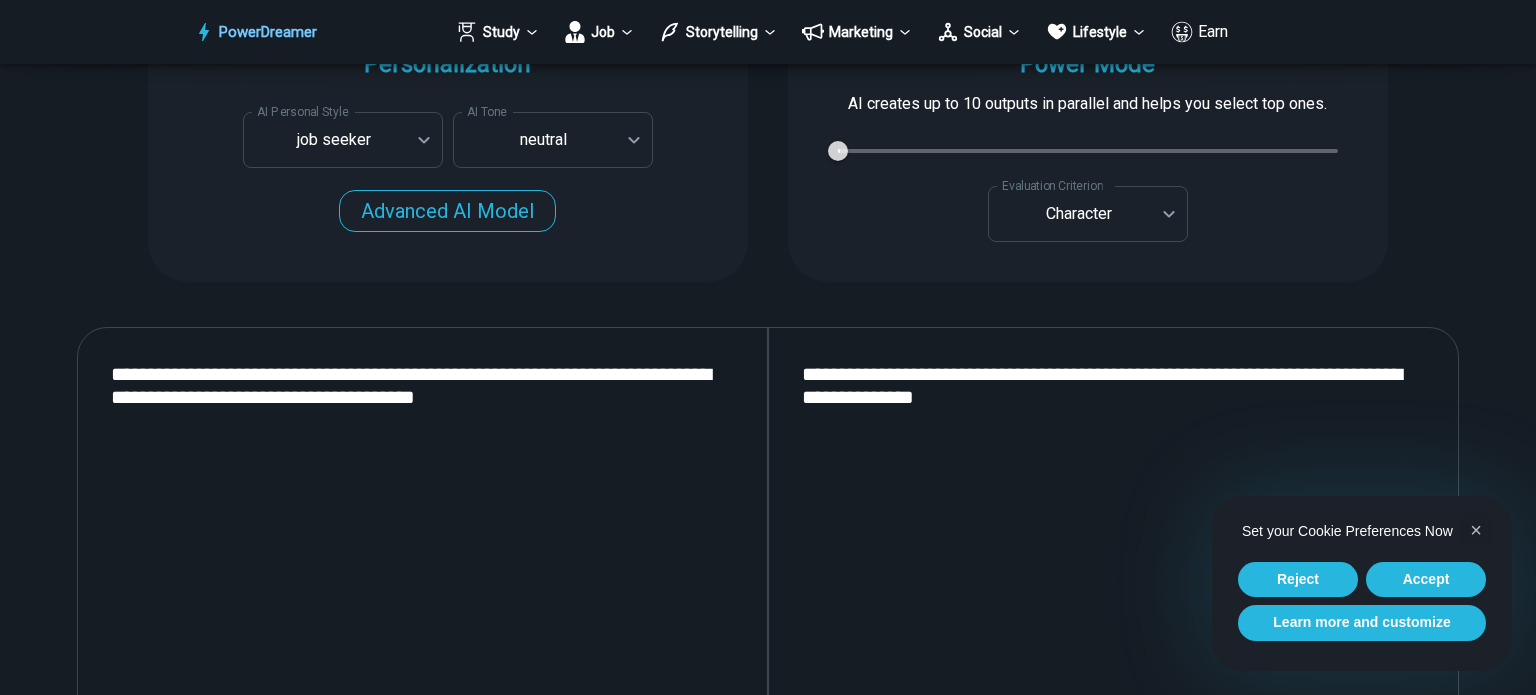 drag, startPoint x: 1012, startPoint y: 402, endPoint x: 828, endPoint y: 375, distance: 185.97043 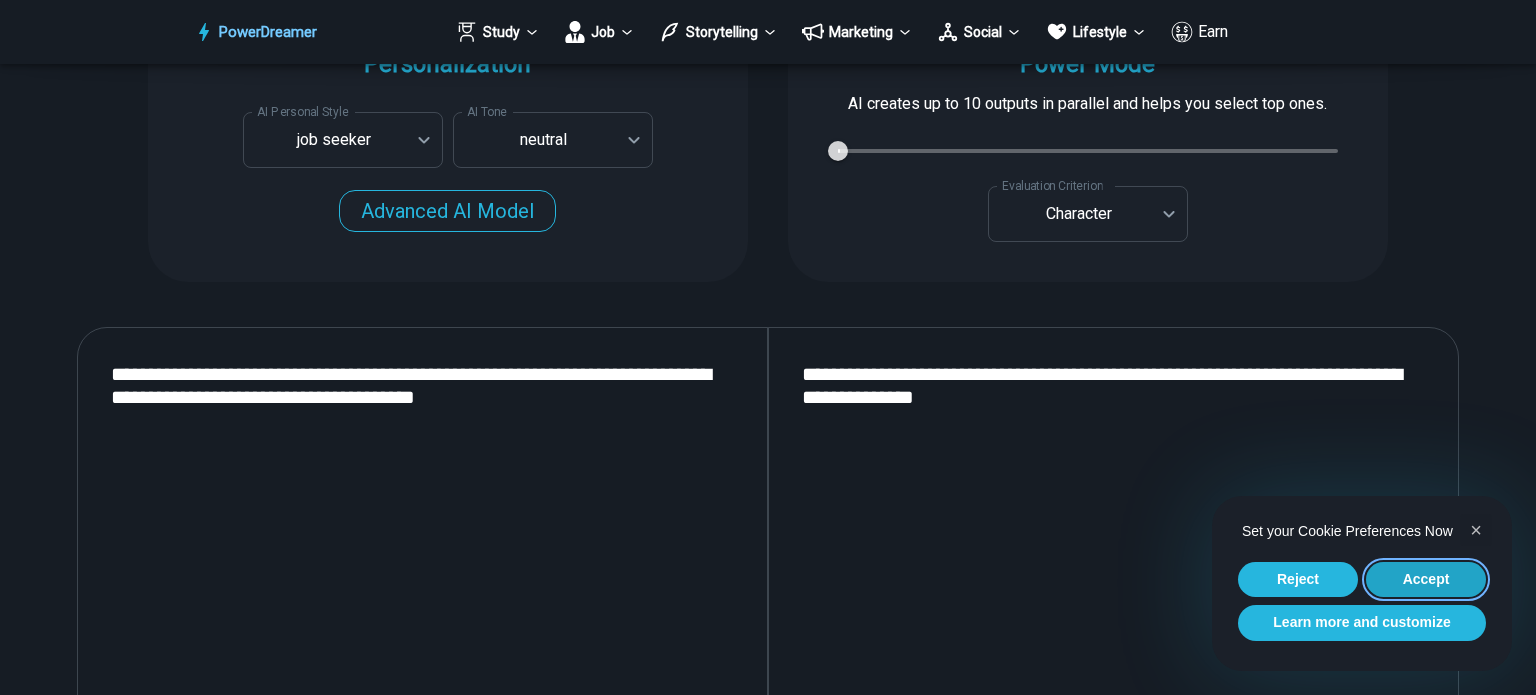 click on "Accept" at bounding box center (1426, 580) 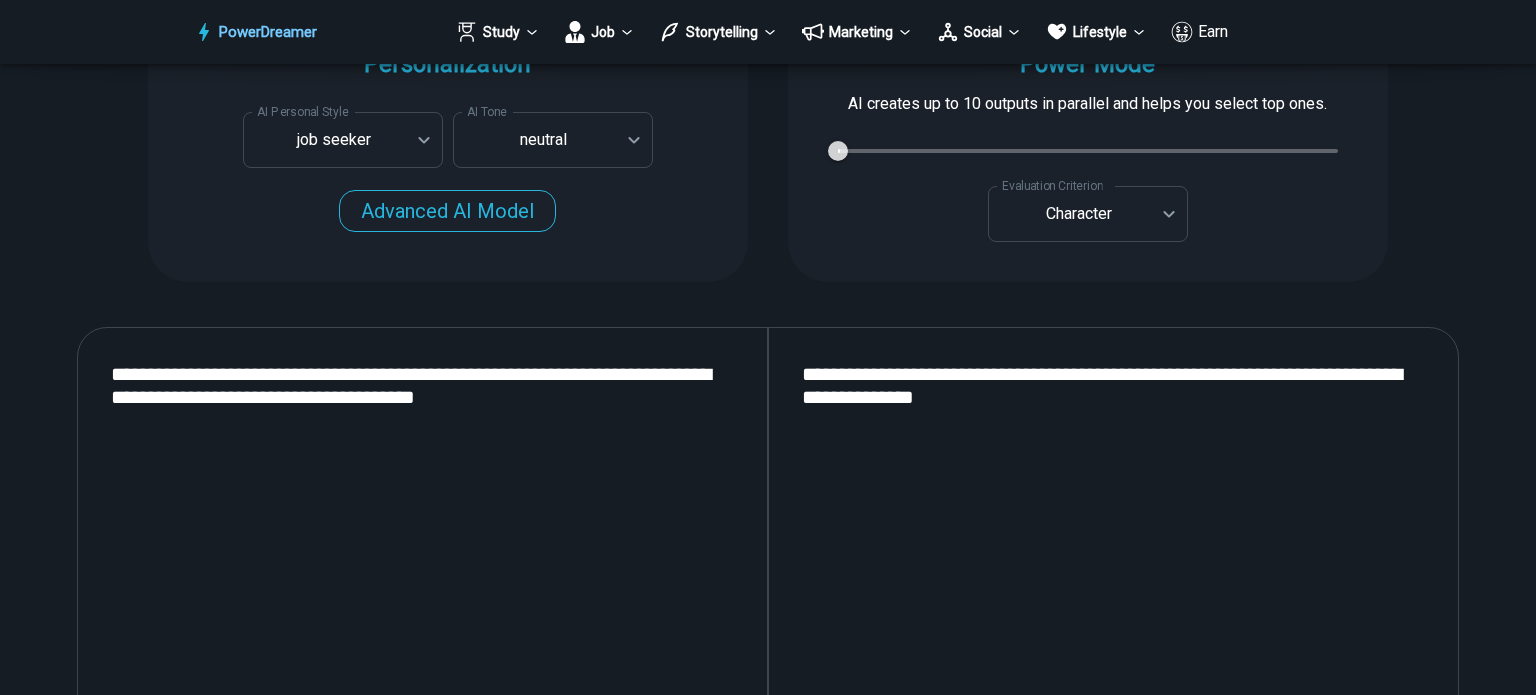 scroll, scrollTop: 0, scrollLeft: 0, axis: both 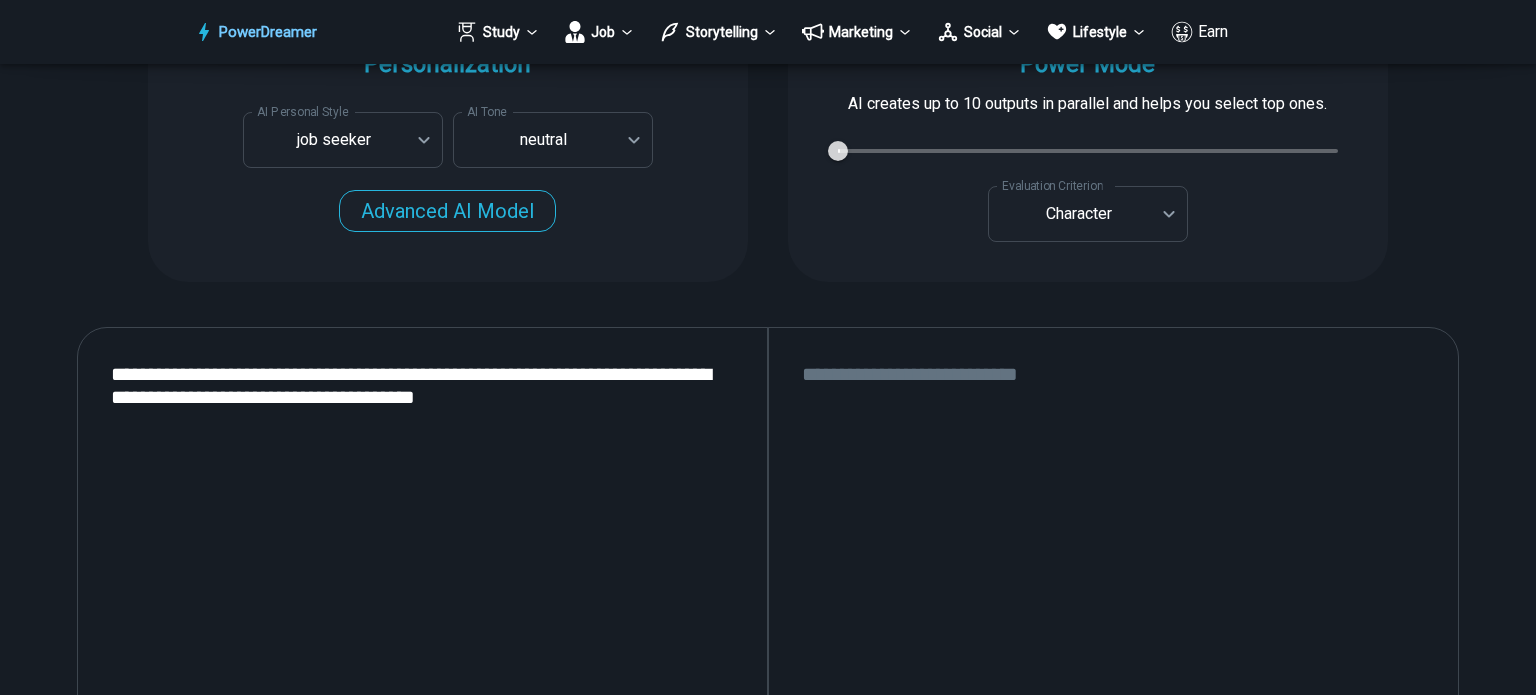 drag, startPoint x: 820, startPoint y: 371, endPoint x: 1302, endPoint y: 455, distance: 489.26474 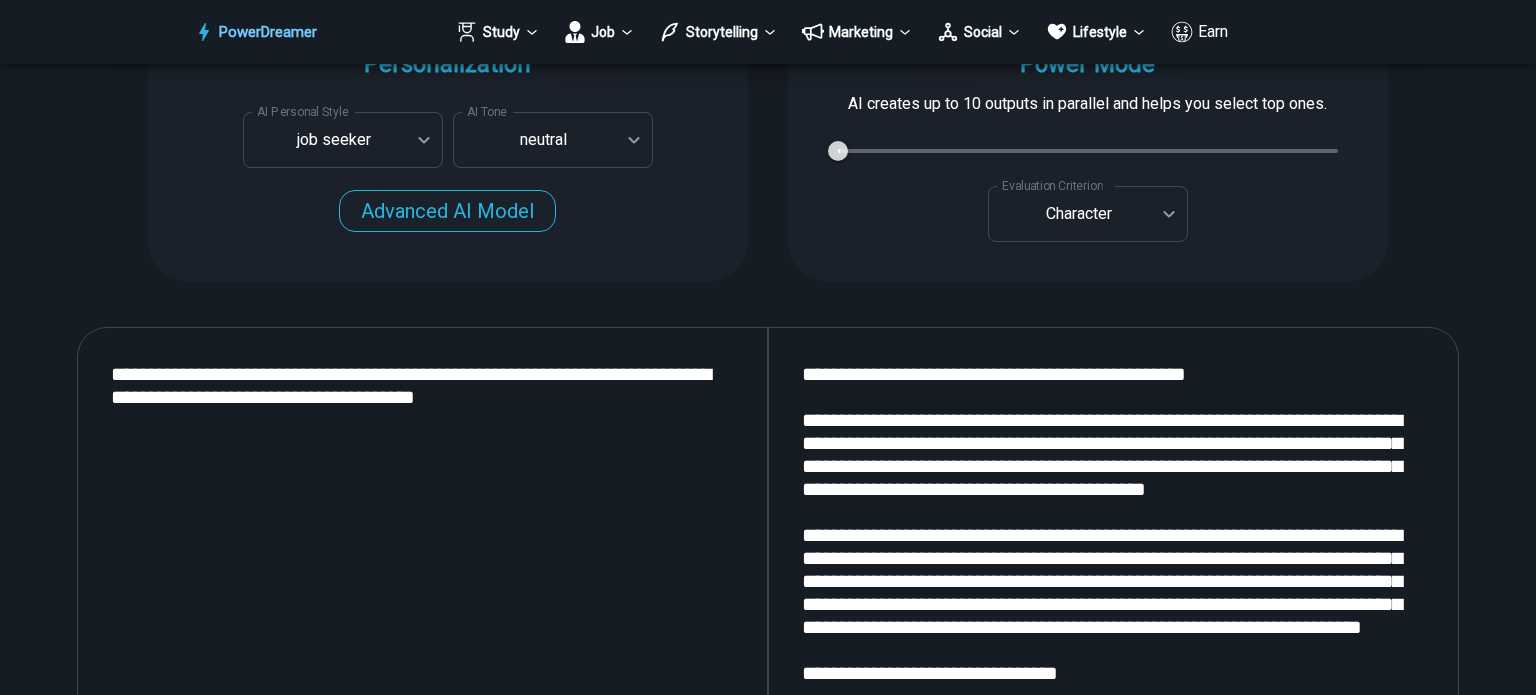 scroll, scrollTop: 946, scrollLeft: 0, axis: vertical 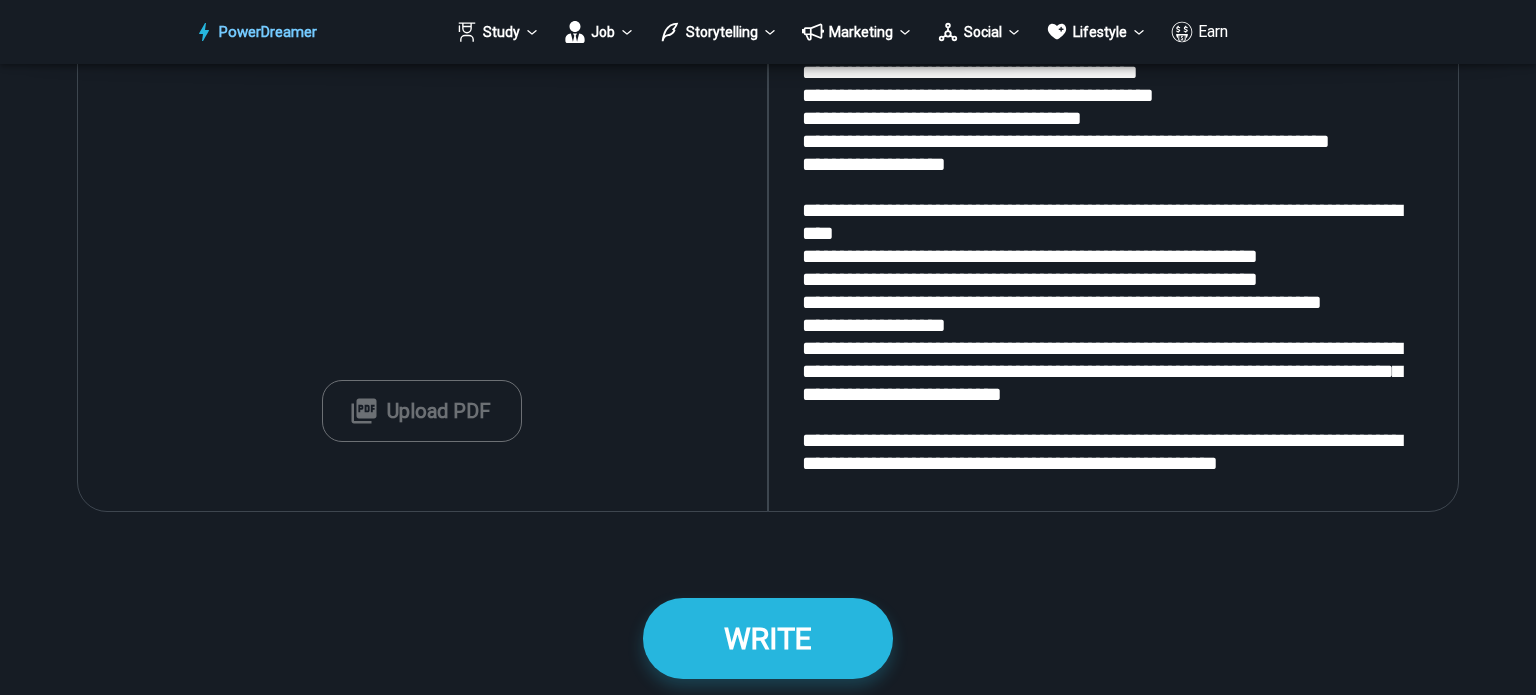 type on "**********" 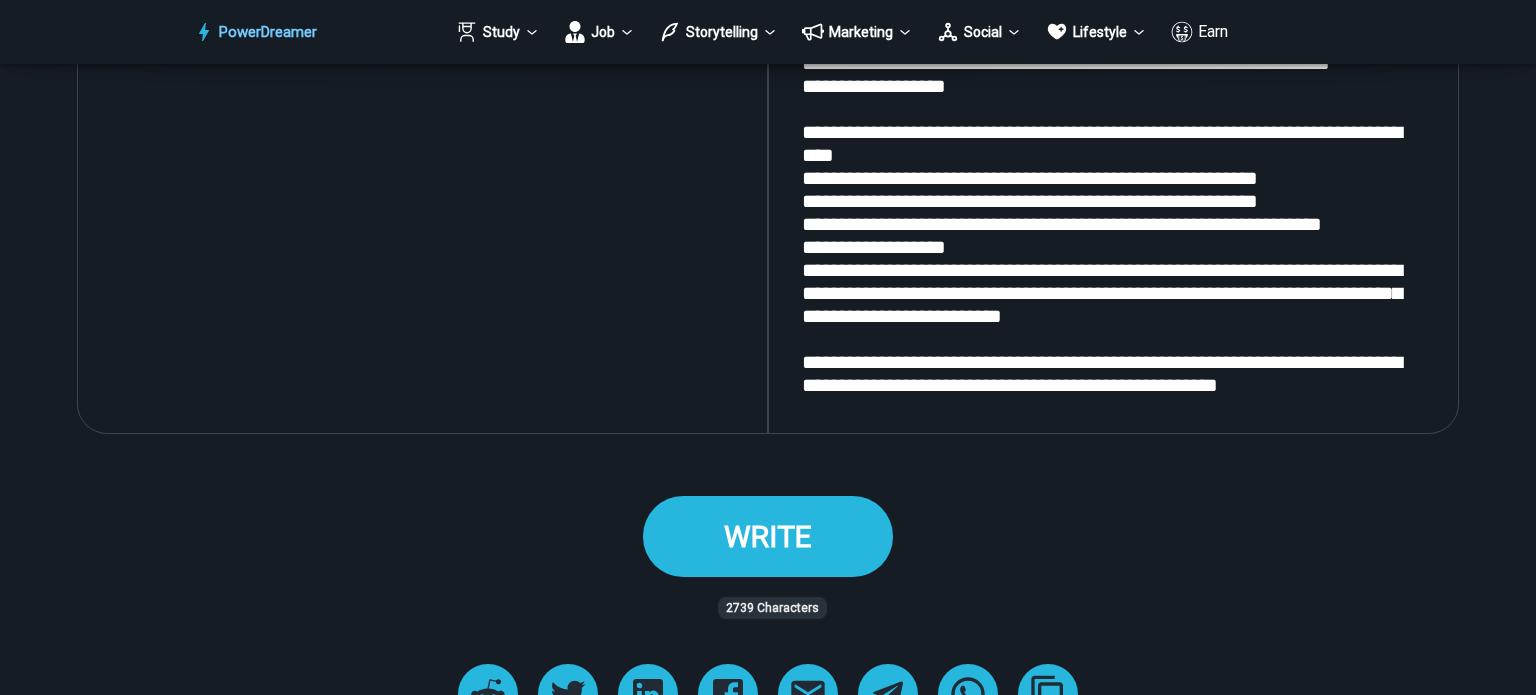 scroll, scrollTop: 2375, scrollLeft: 0, axis: vertical 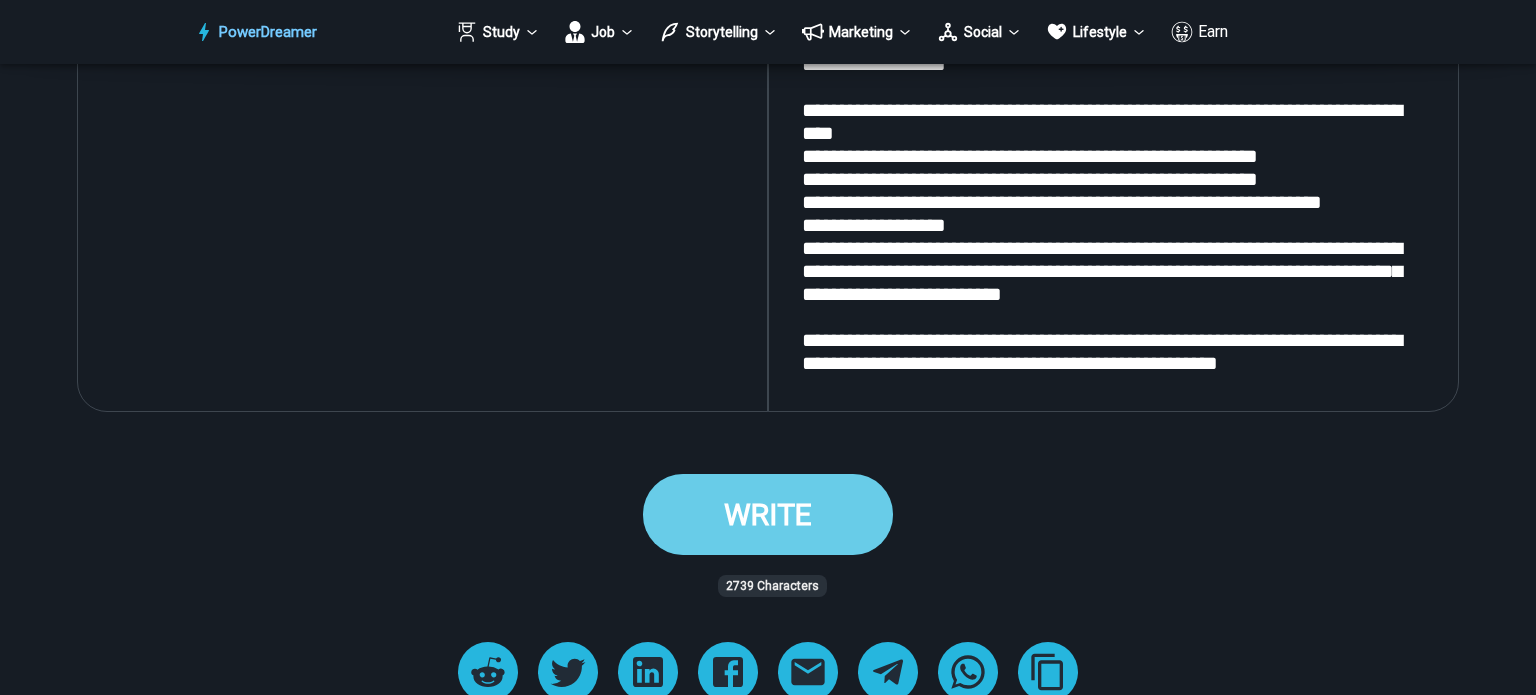 click on "WRITE" at bounding box center [768, 514] 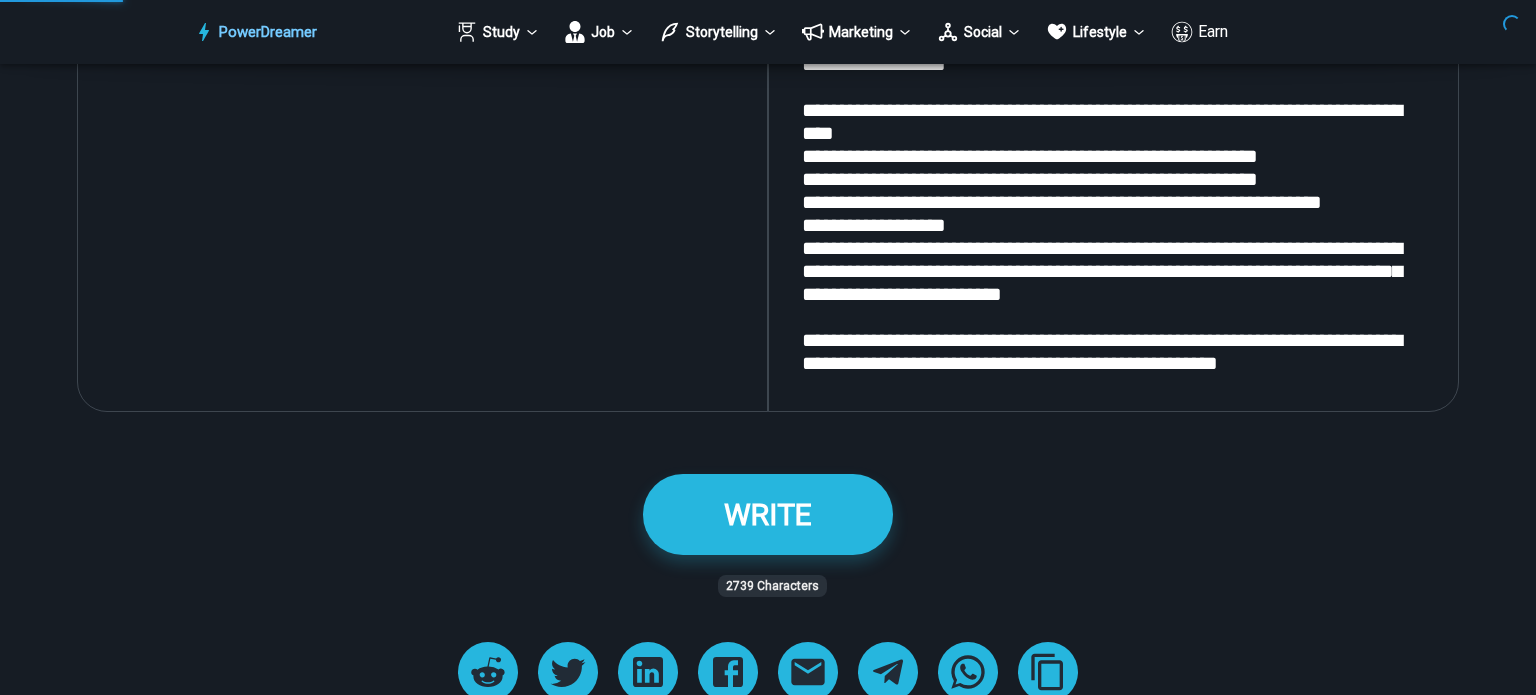 scroll, scrollTop: 0, scrollLeft: 0, axis: both 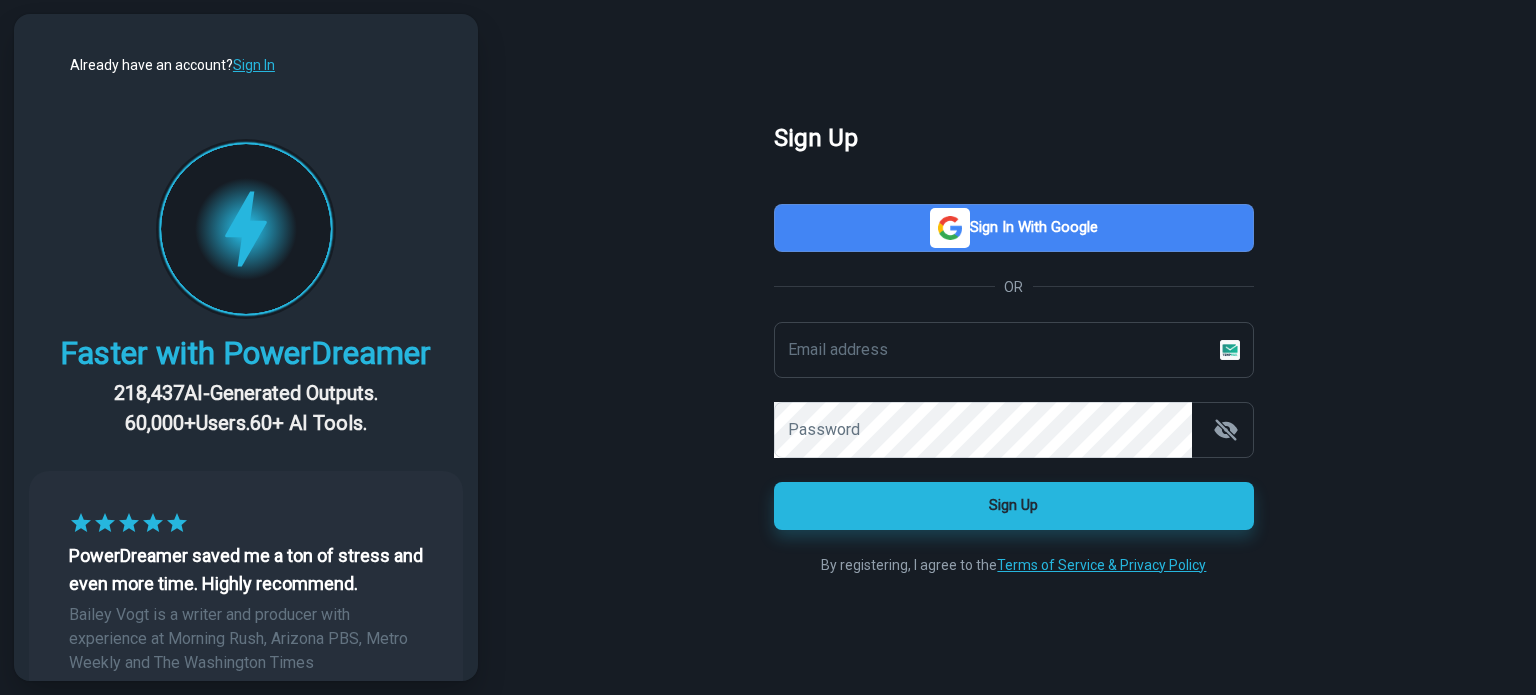 click at bounding box center [950, 228] 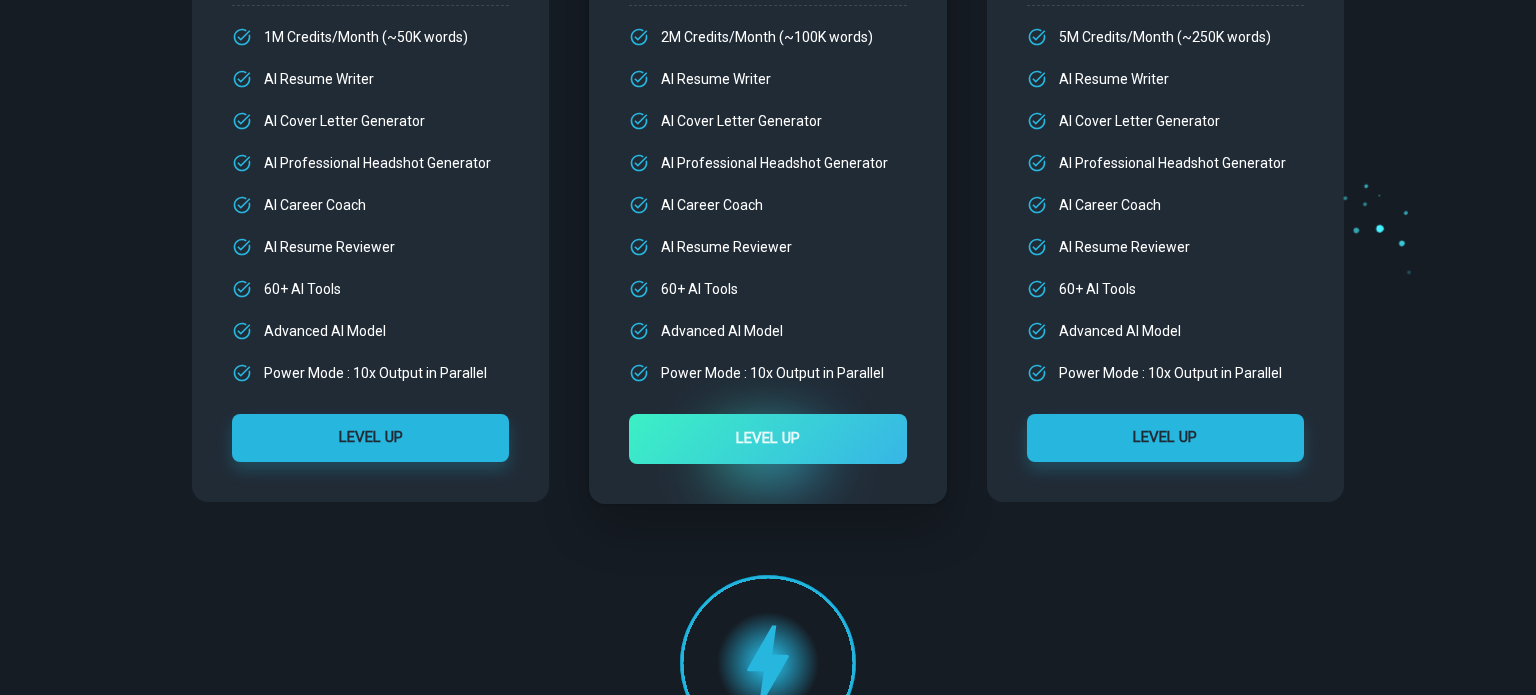 scroll, scrollTop: 0, scrollLeft: 0, axis: both 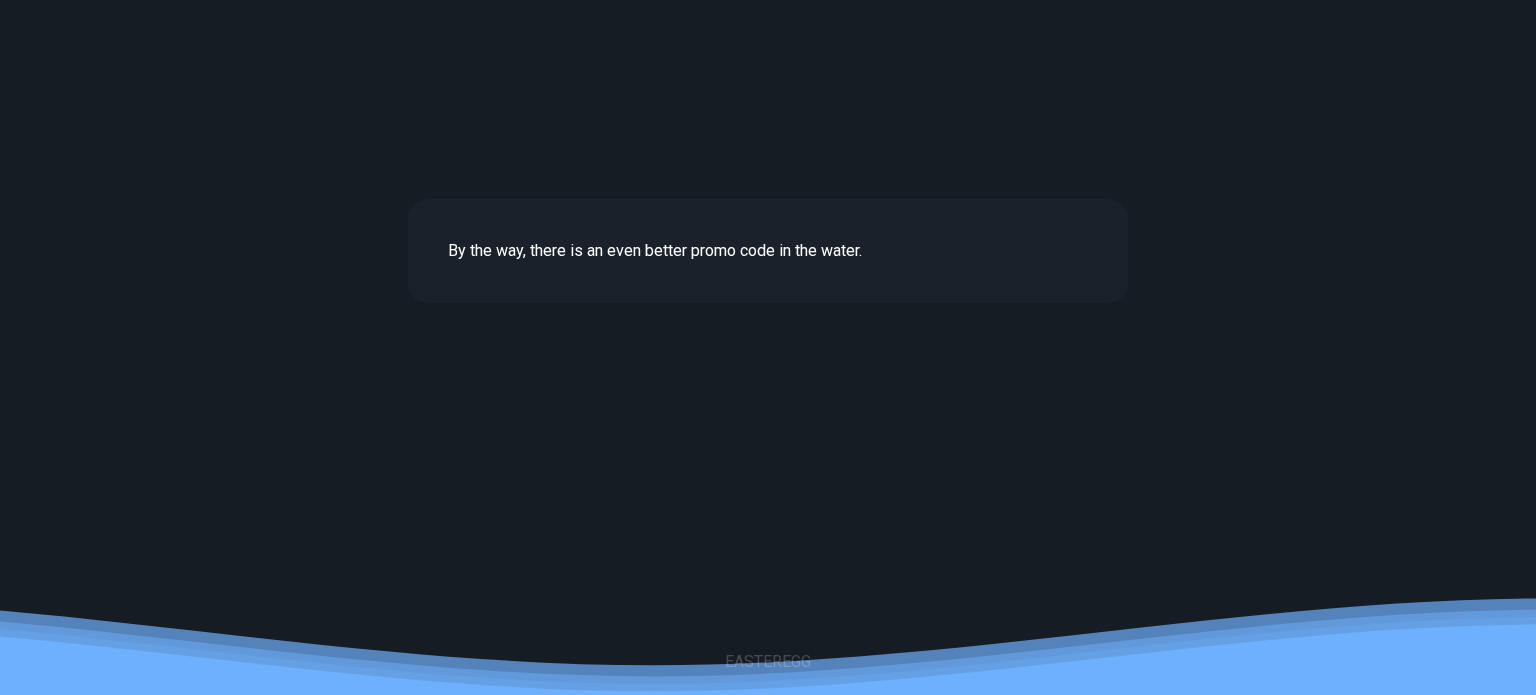 click on "By the way, there is an even better promo code in the water." at bounding box center (768, 251) 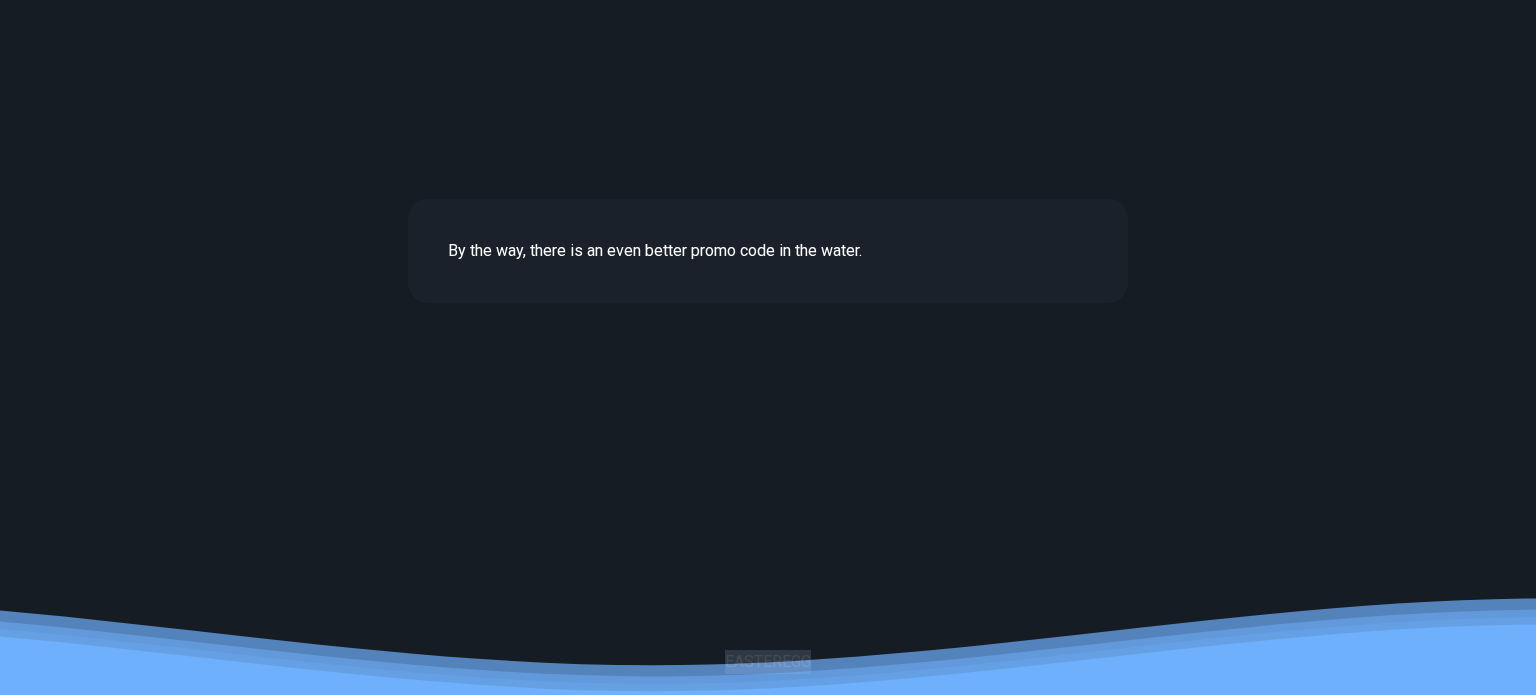 click on "EASTEREGG" at bounding box center (768, 662) 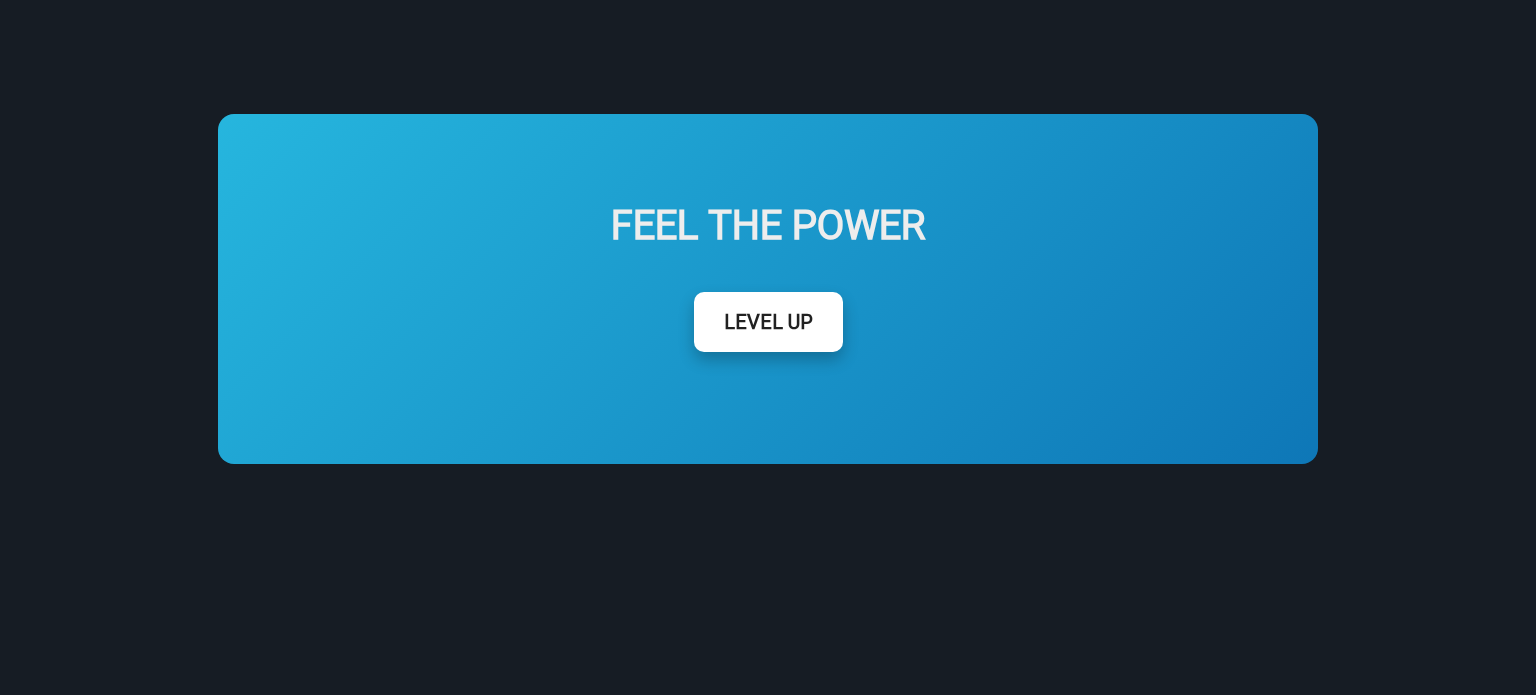 scroll, scrollTop: 3820, scrollLeft: 0, axis: vertical 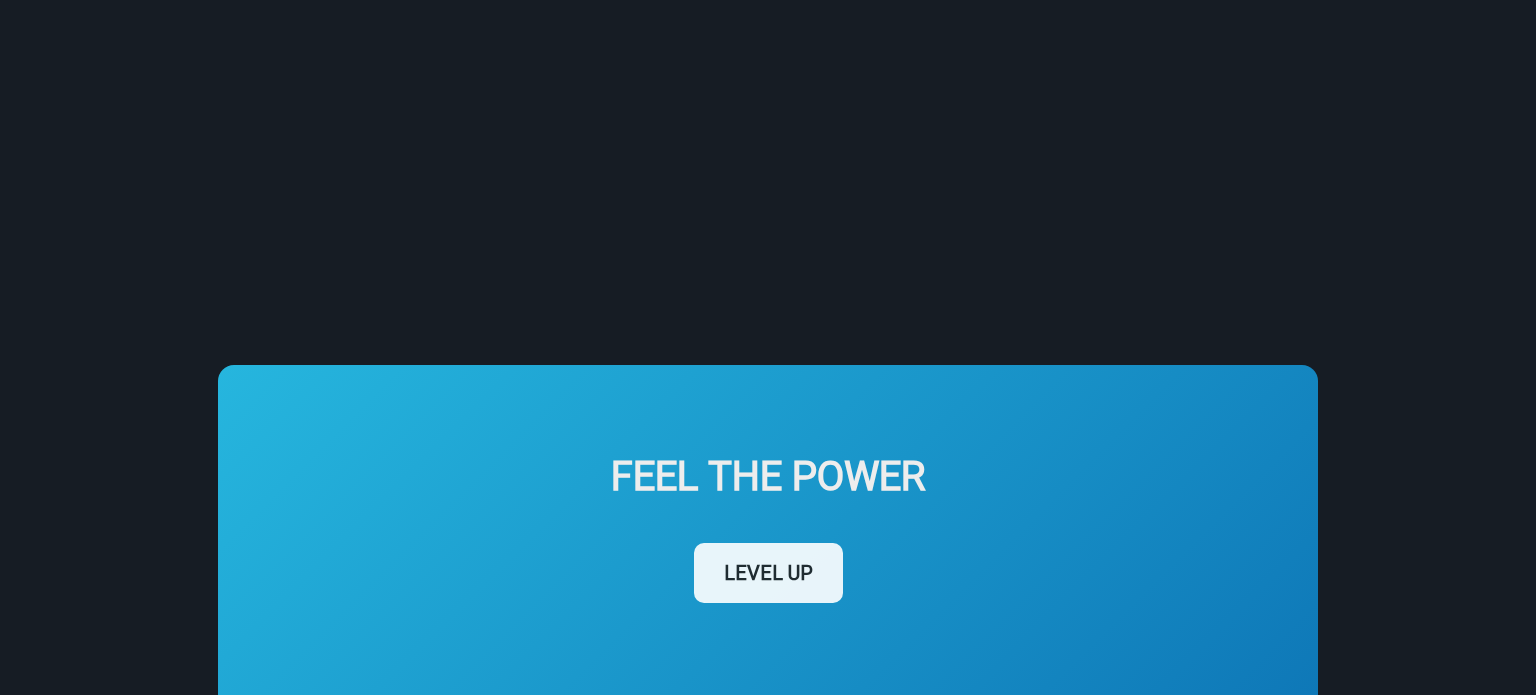 click on "LEVEL UP" at bounding box center [768, 573] 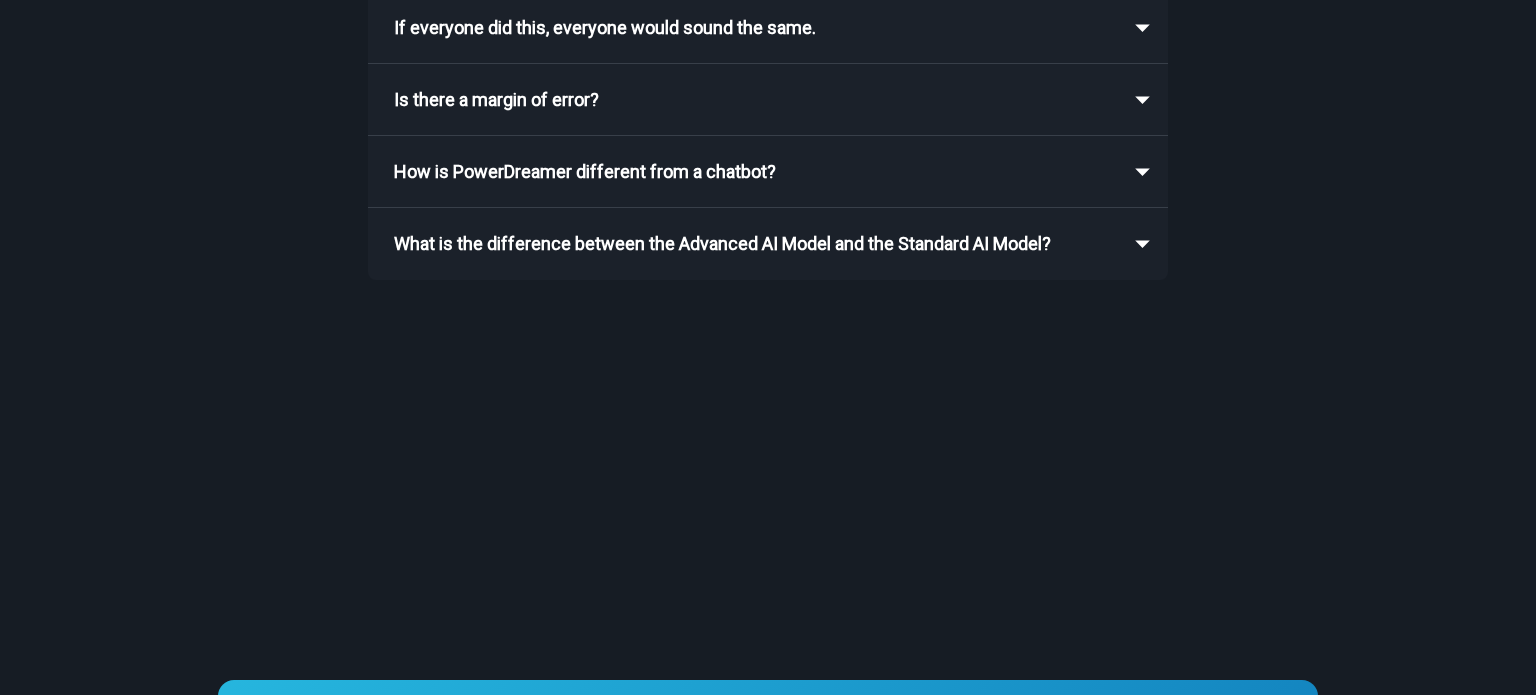 scroll, scrollTop: 0, scrollLeft: 0, axis: both 